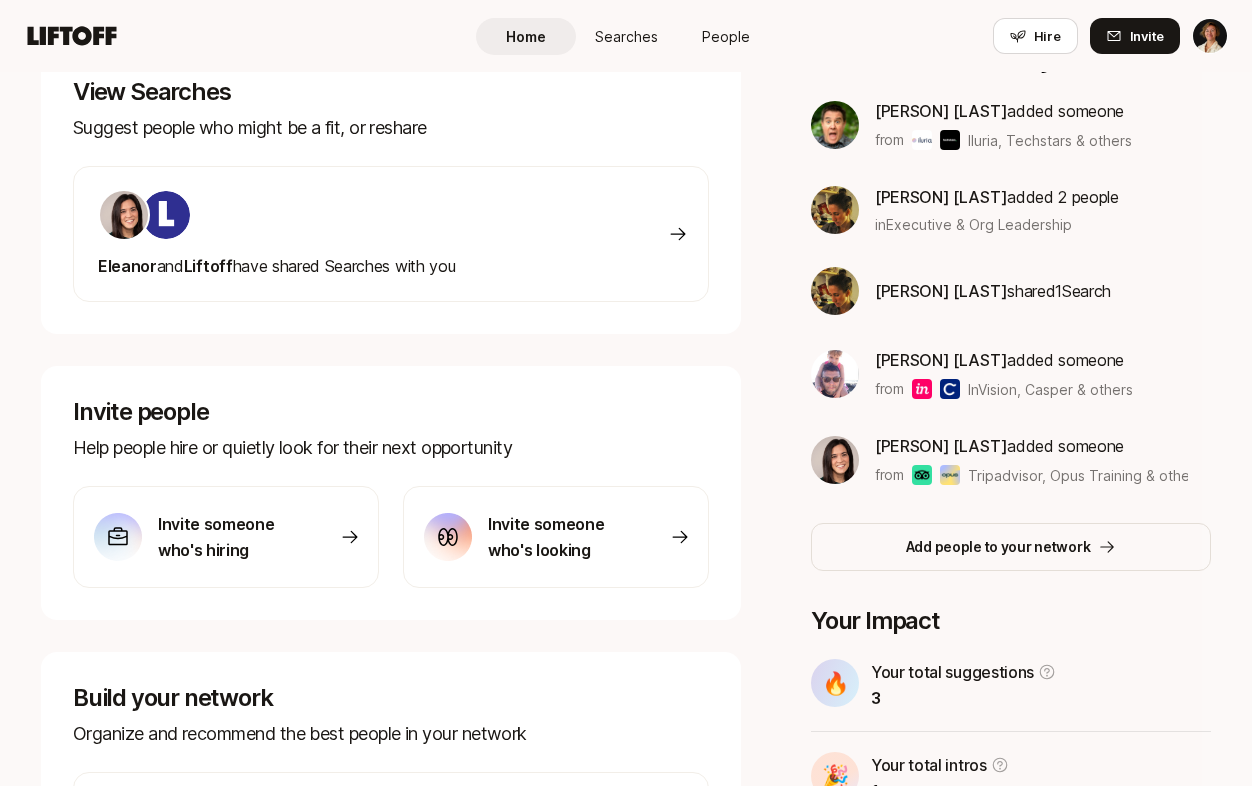 scroll, scrollTop: 375, scrollLeft: 0, axis: vertical 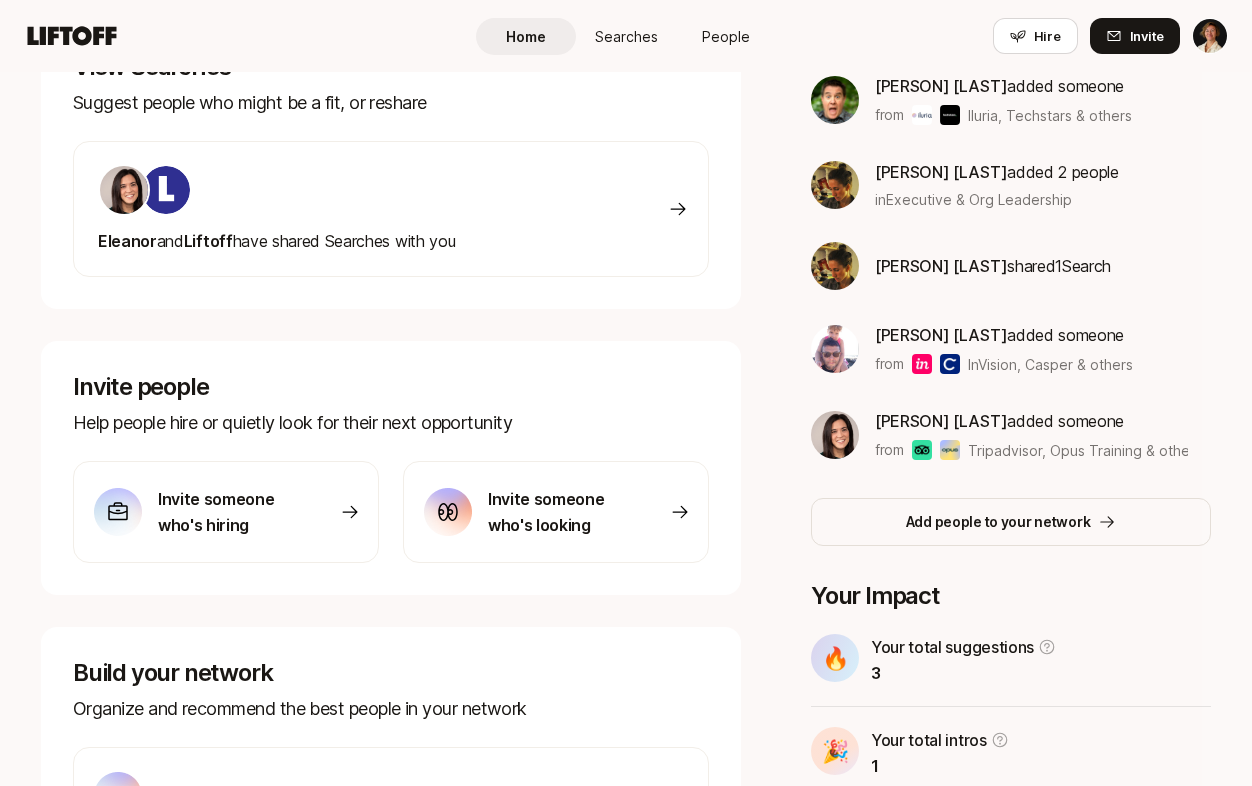 click on "Invite someone who's hiring" at bounding box center (226, 512) 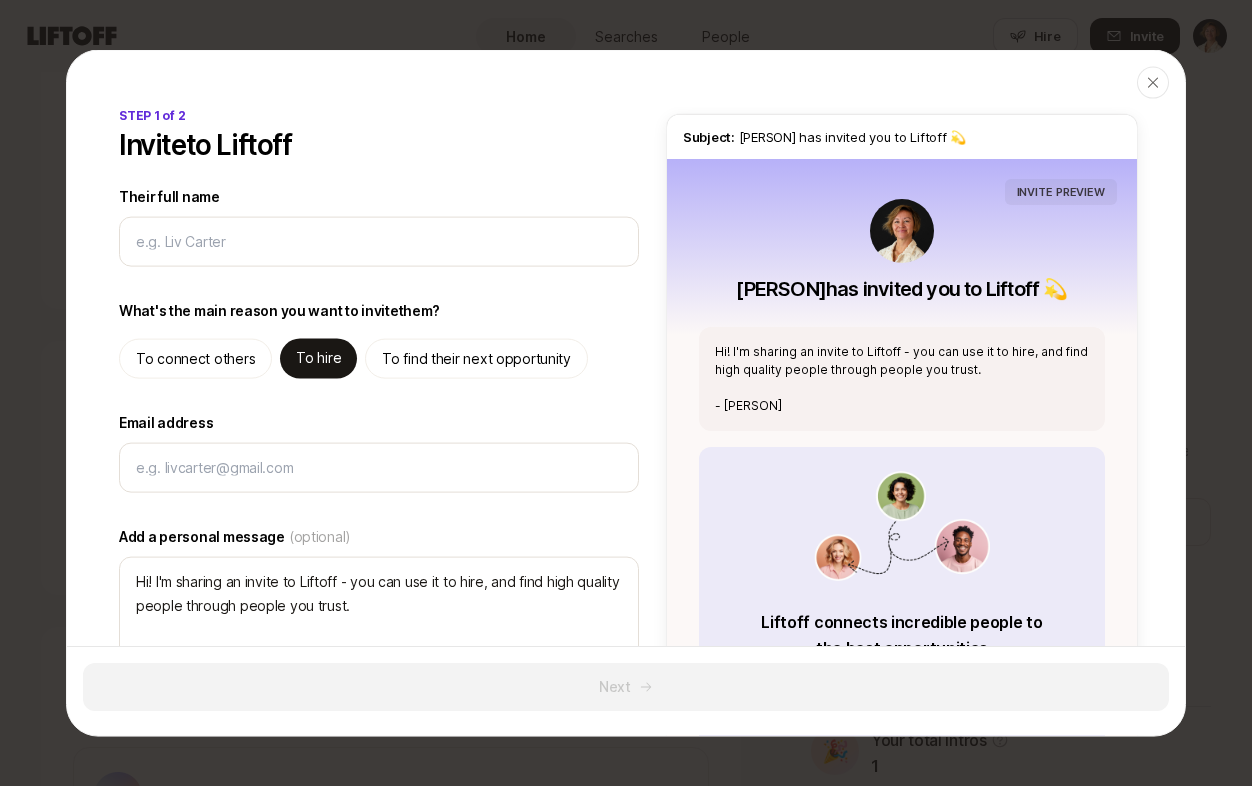 type on "x" 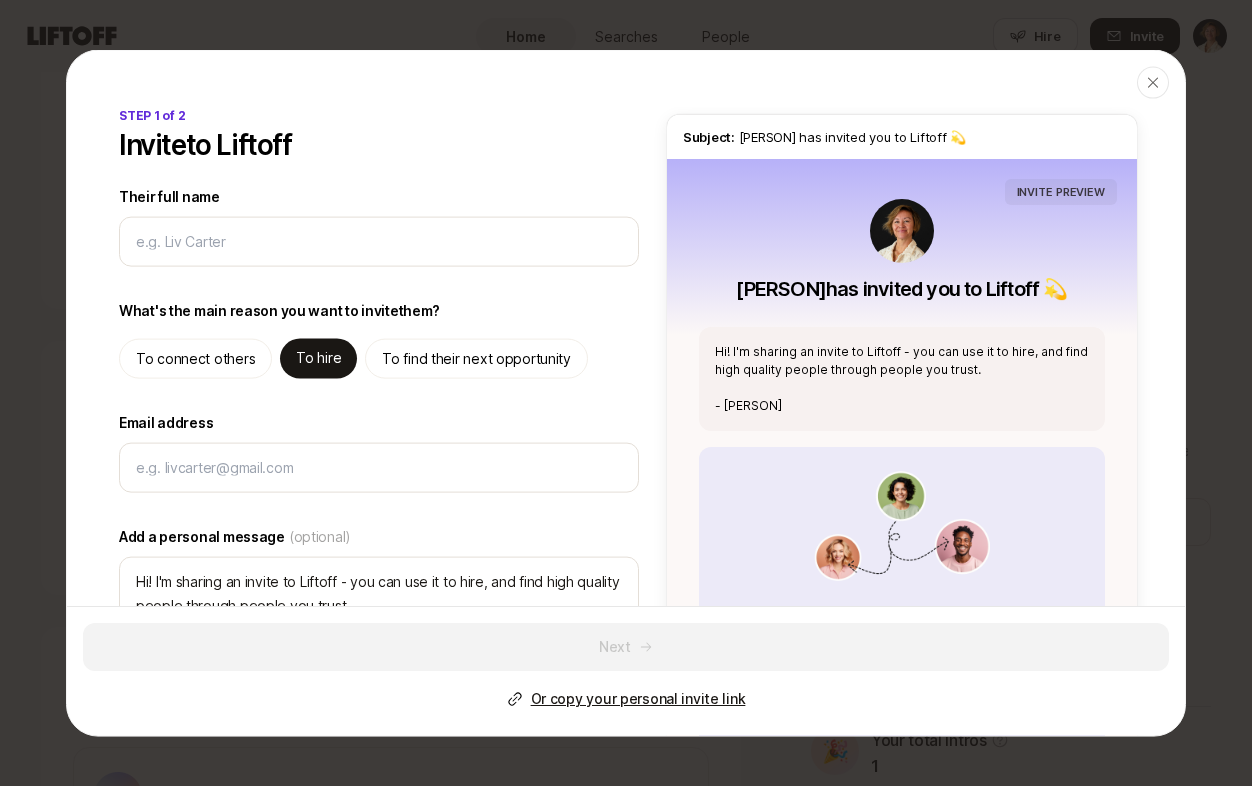 type on "V" 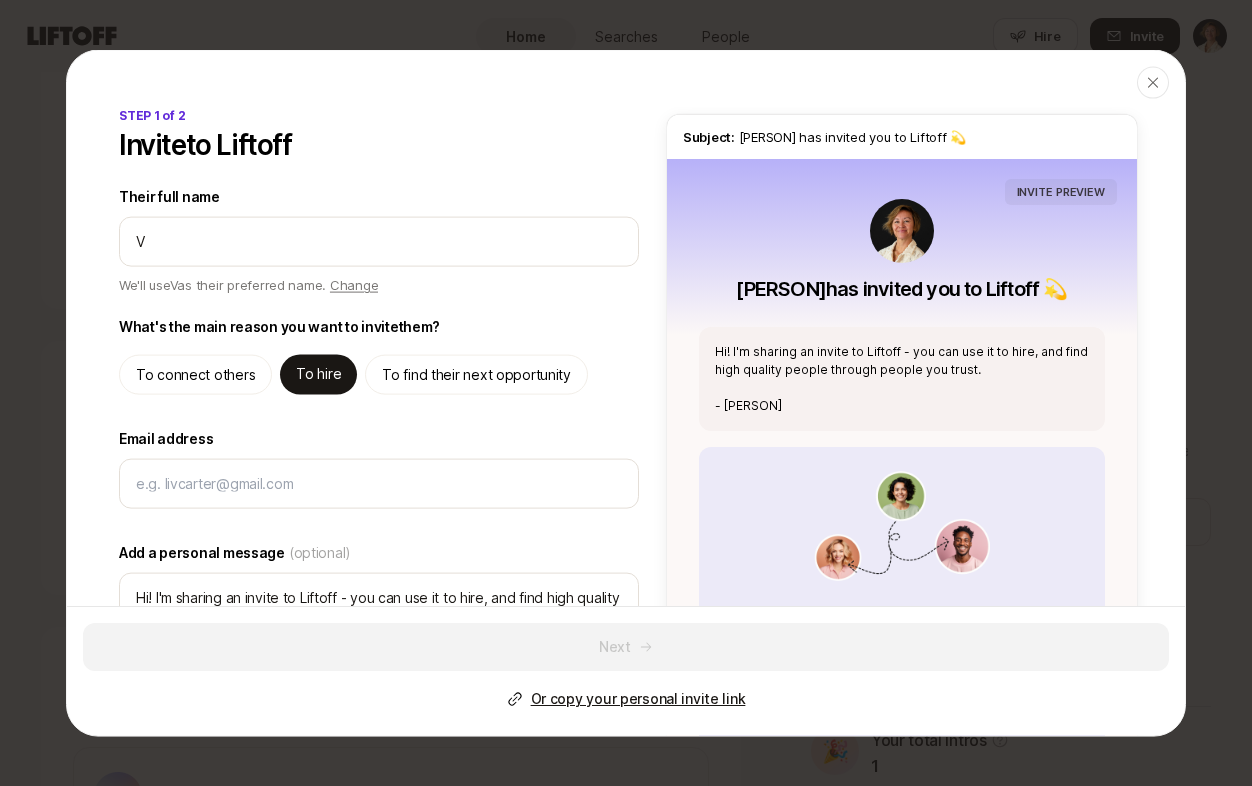 type on "[STATE]" 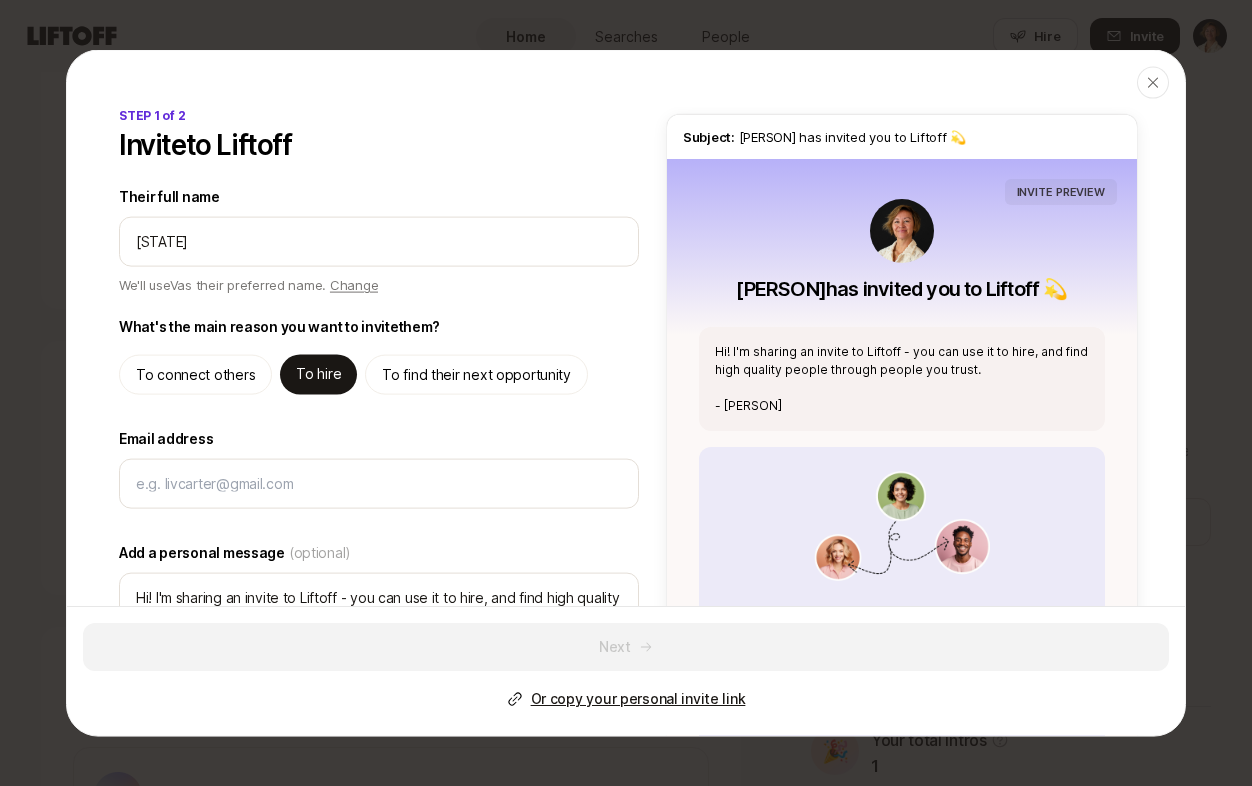 type on "[NAME]" 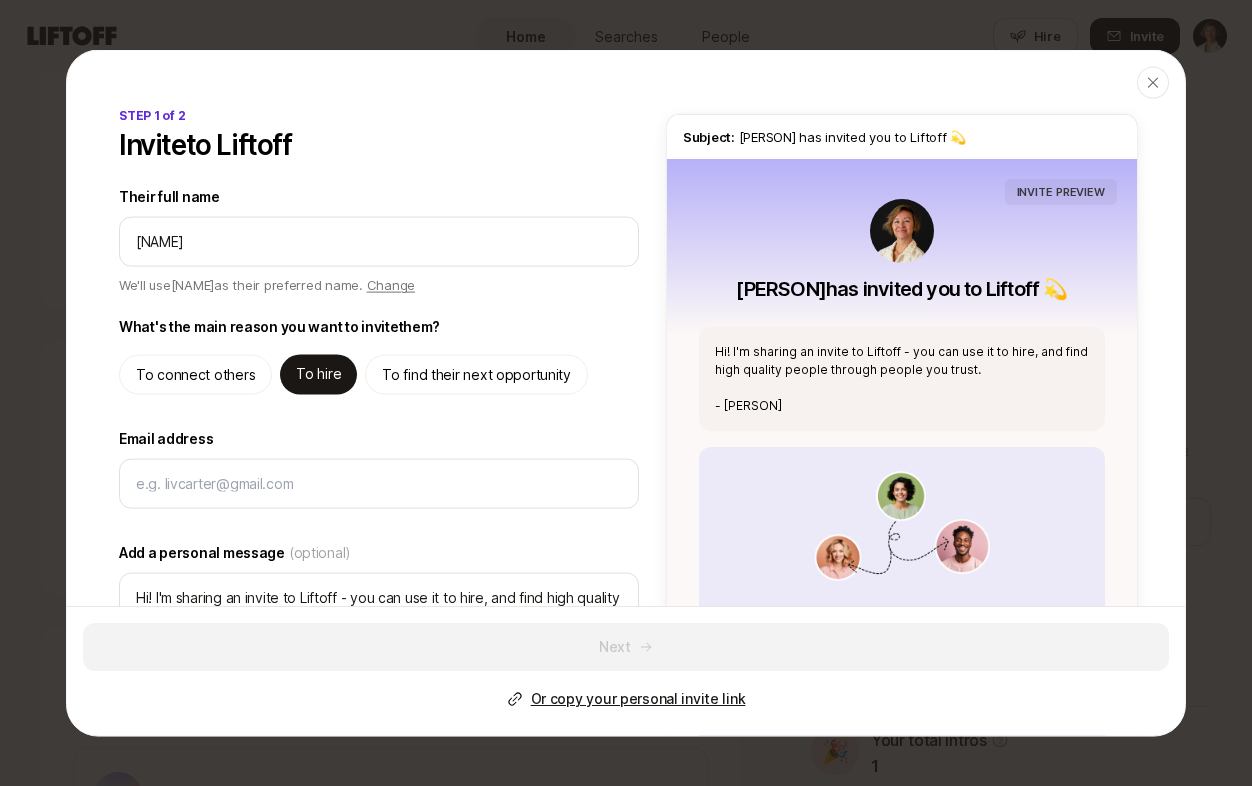 type on "[NAME]" 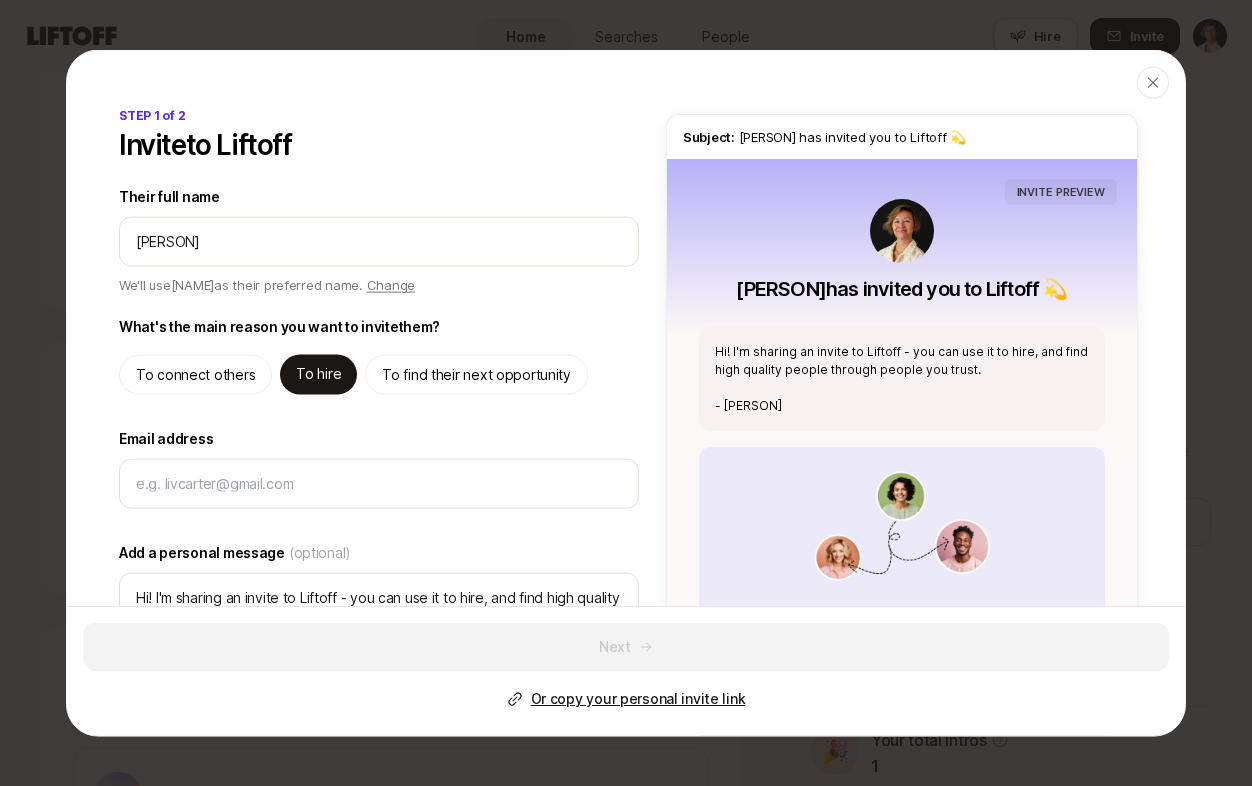 type on "[PERSON]" 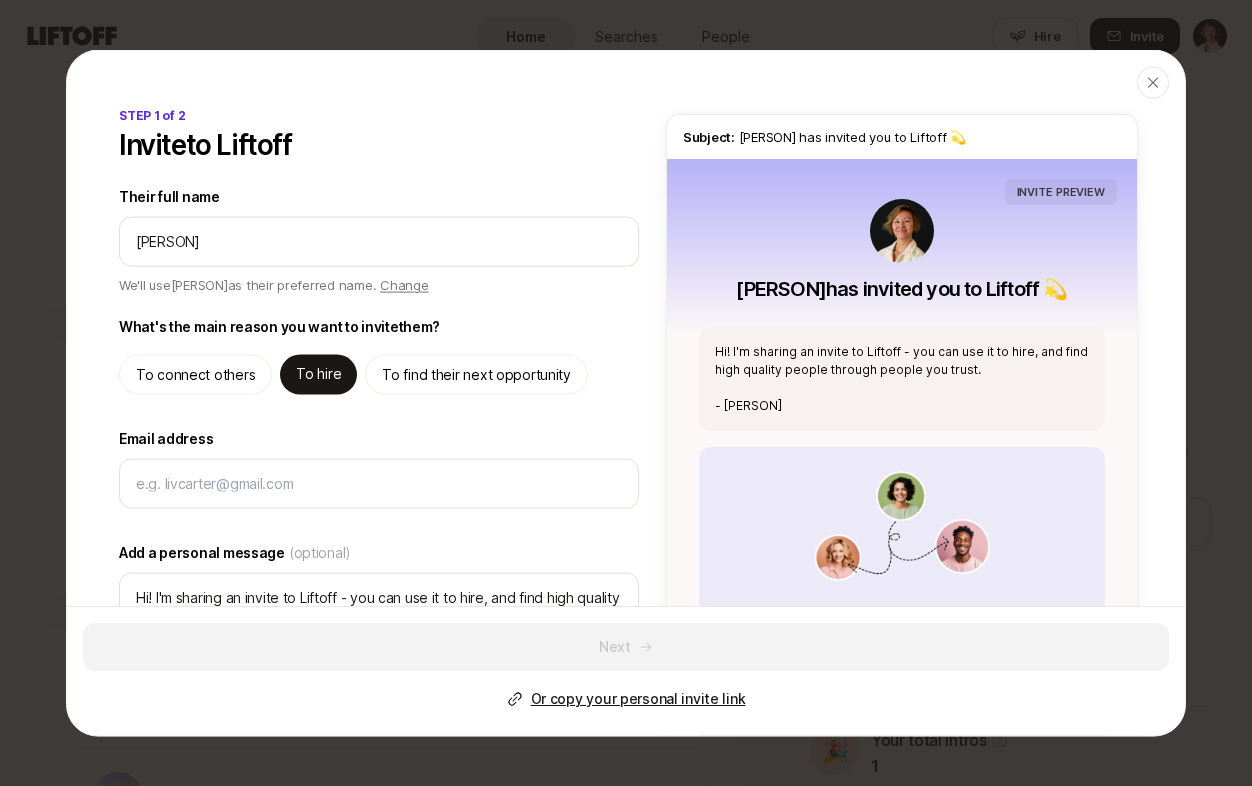 type on "[PERSON] [LAST]" 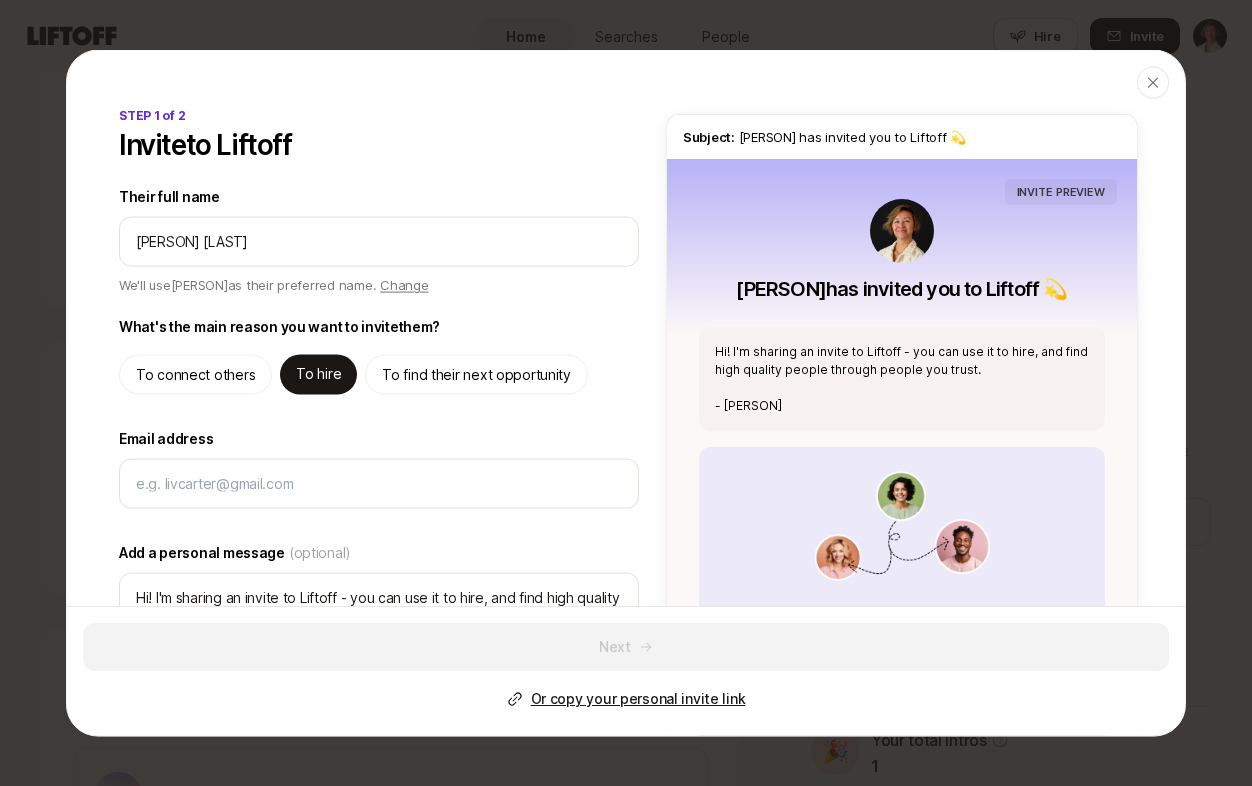 type on "[PERSON] [LAST]" 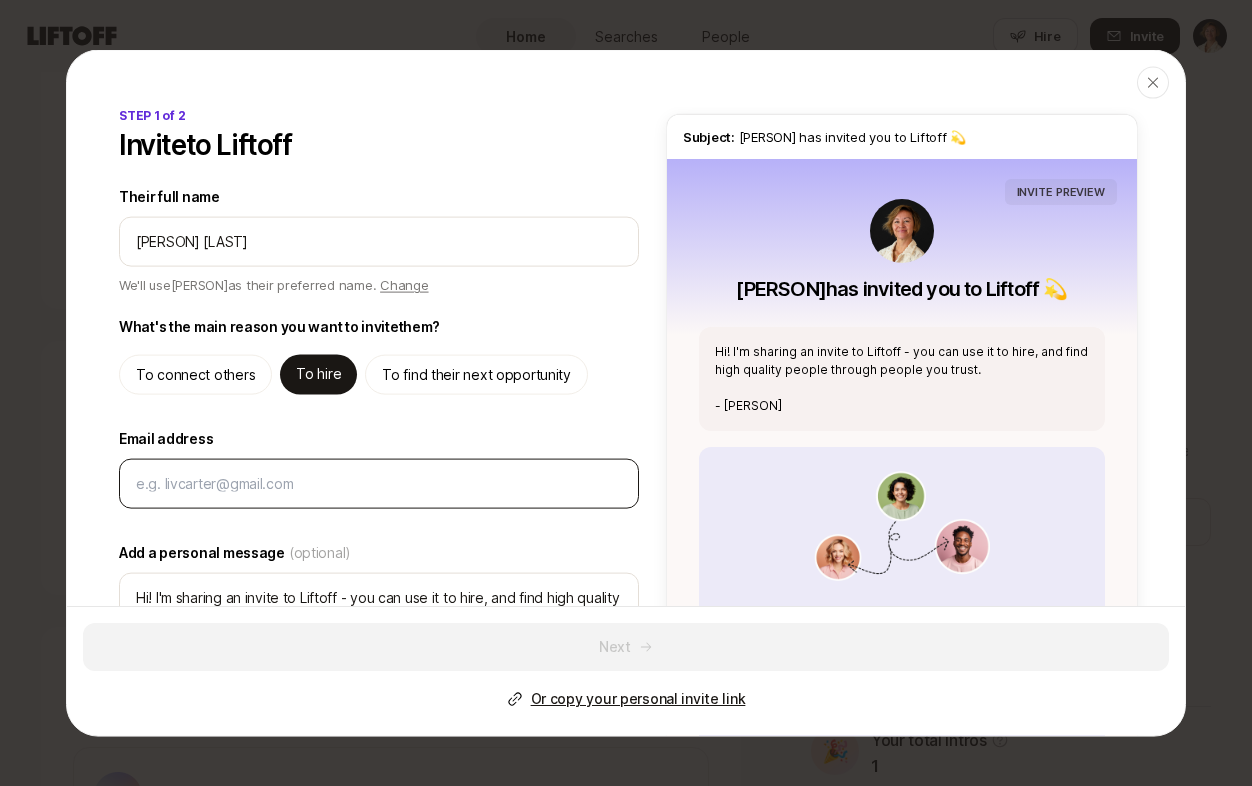 type on "[PERSON] [LAST]" 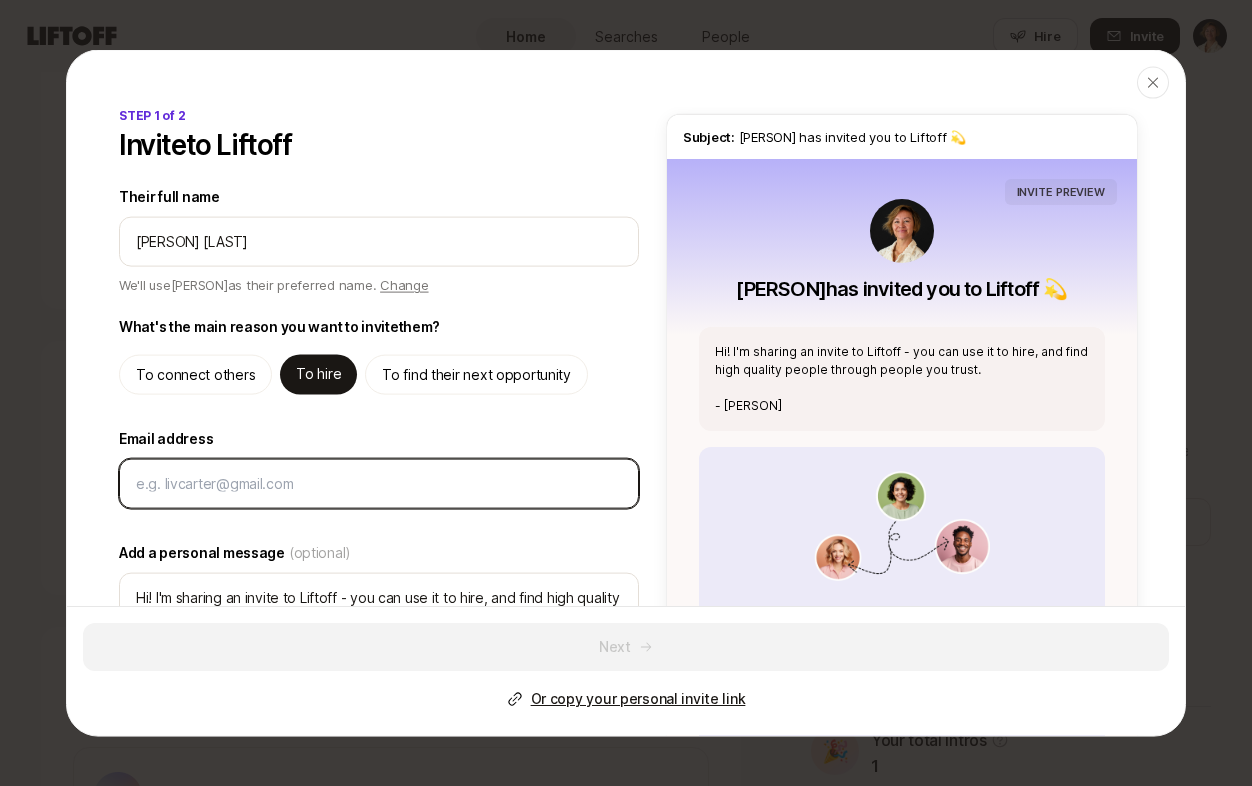type on "Hi [PERSON]! I'm sharing an invite to Liftoff - you can use it to hire, and find high quality people through people you trust.
- [PERSON]" 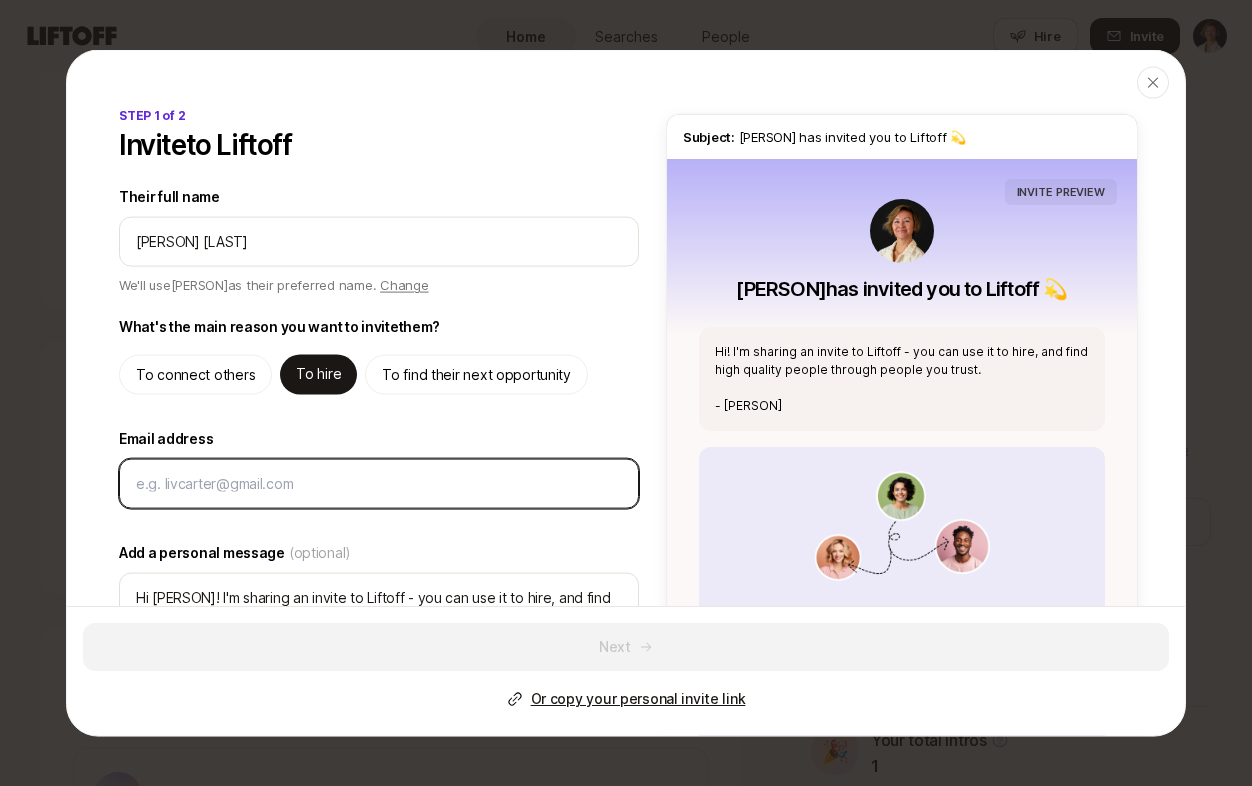 click on "Email address" at bounding box center (379, 484) 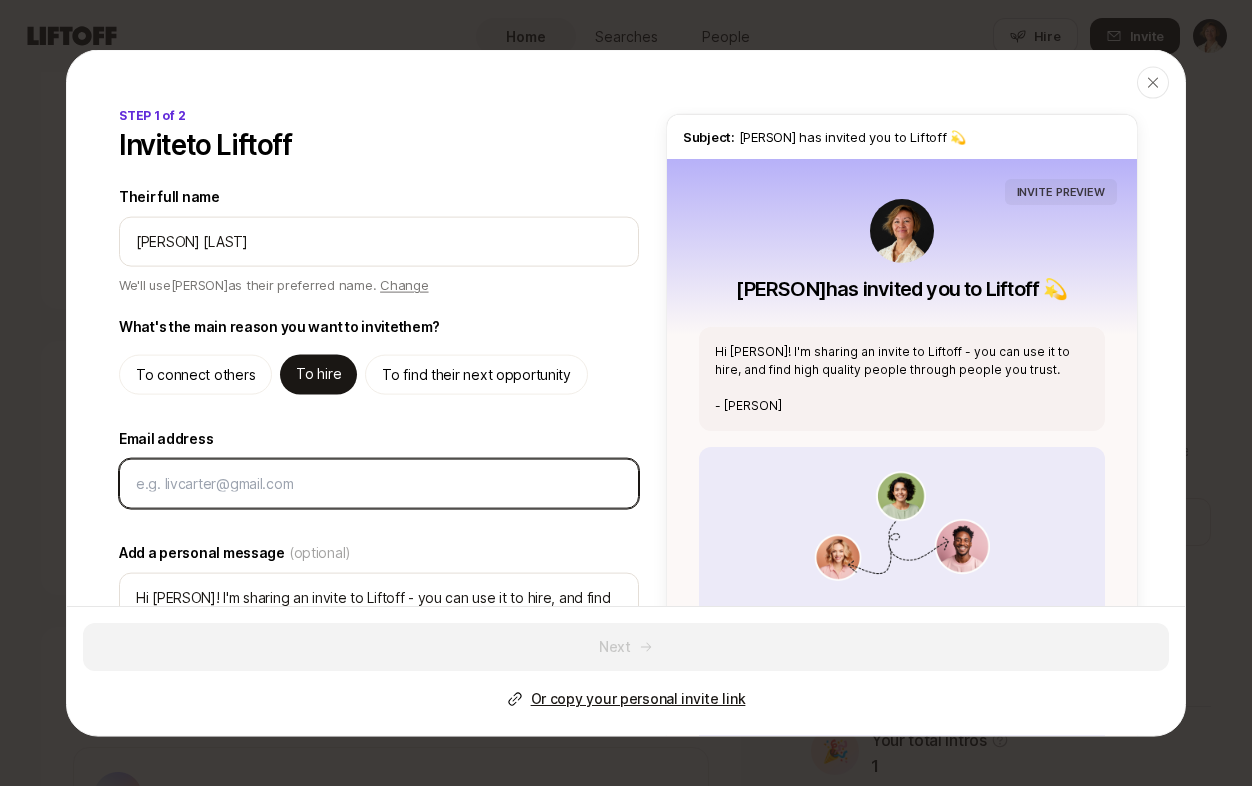 paste on "[EMAIL]" 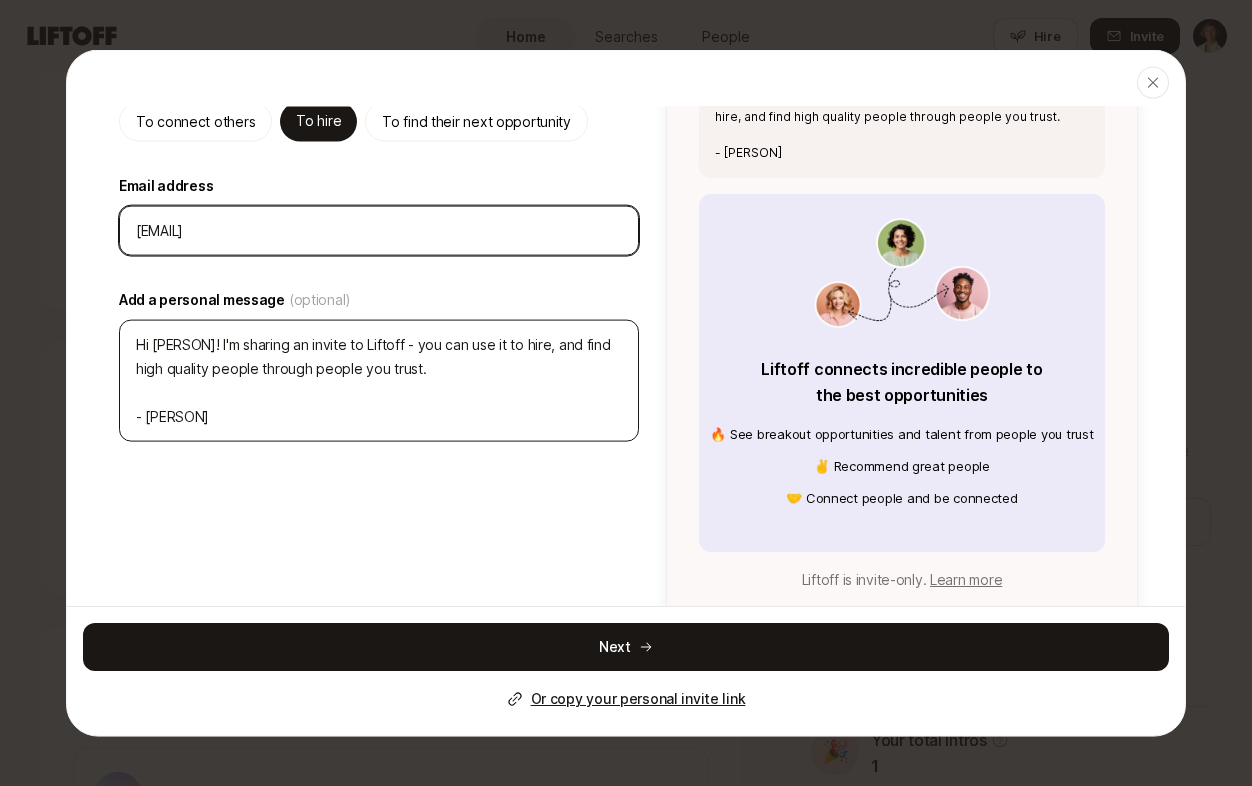 scroll, scrollTop: 249, scrollLeft: 0, axis: vertical 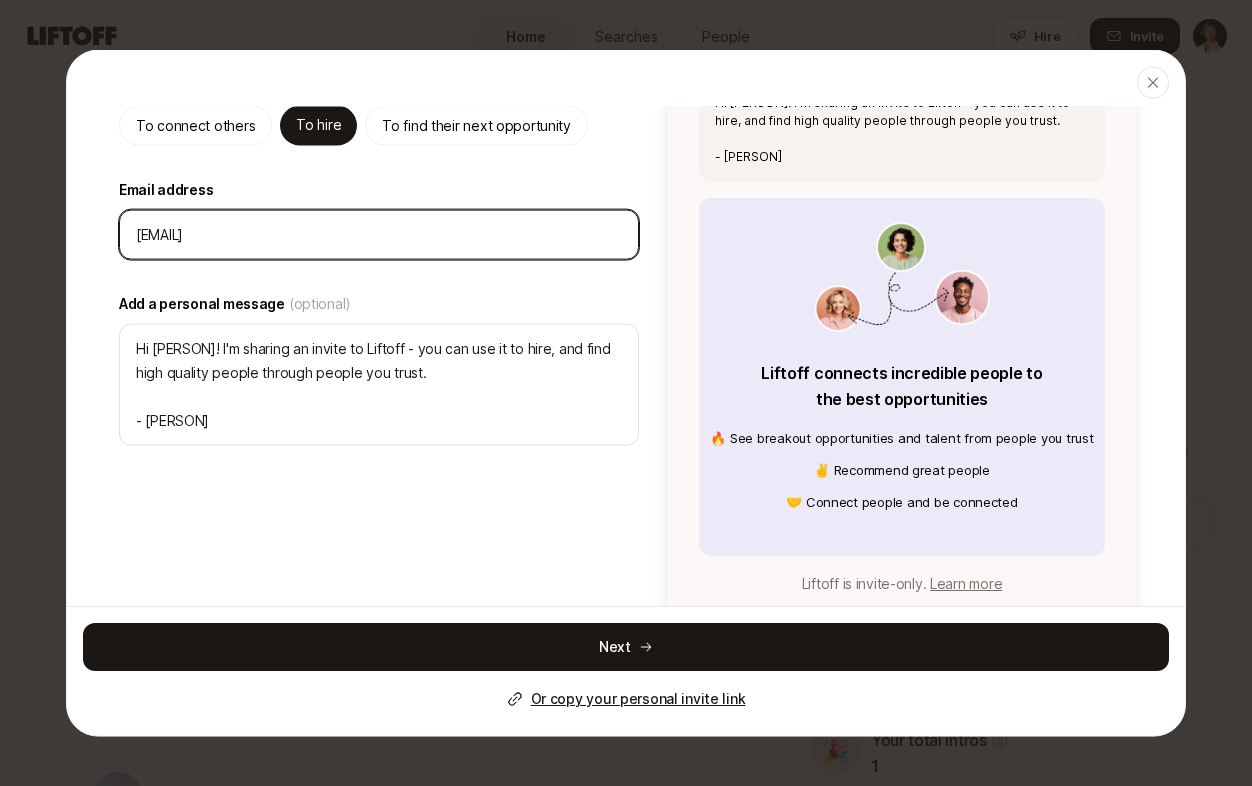 type on "[EMAIL]" 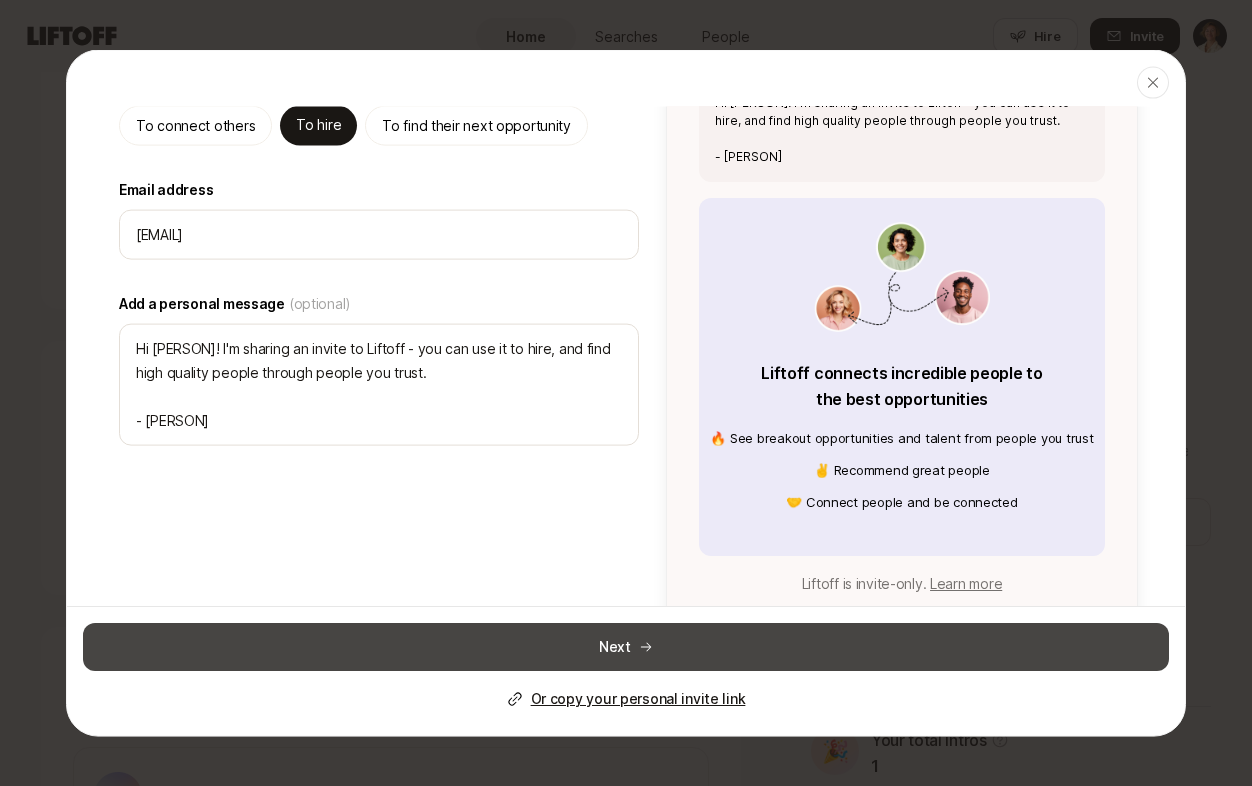 click on "Next" at bounding box center [626, 647] 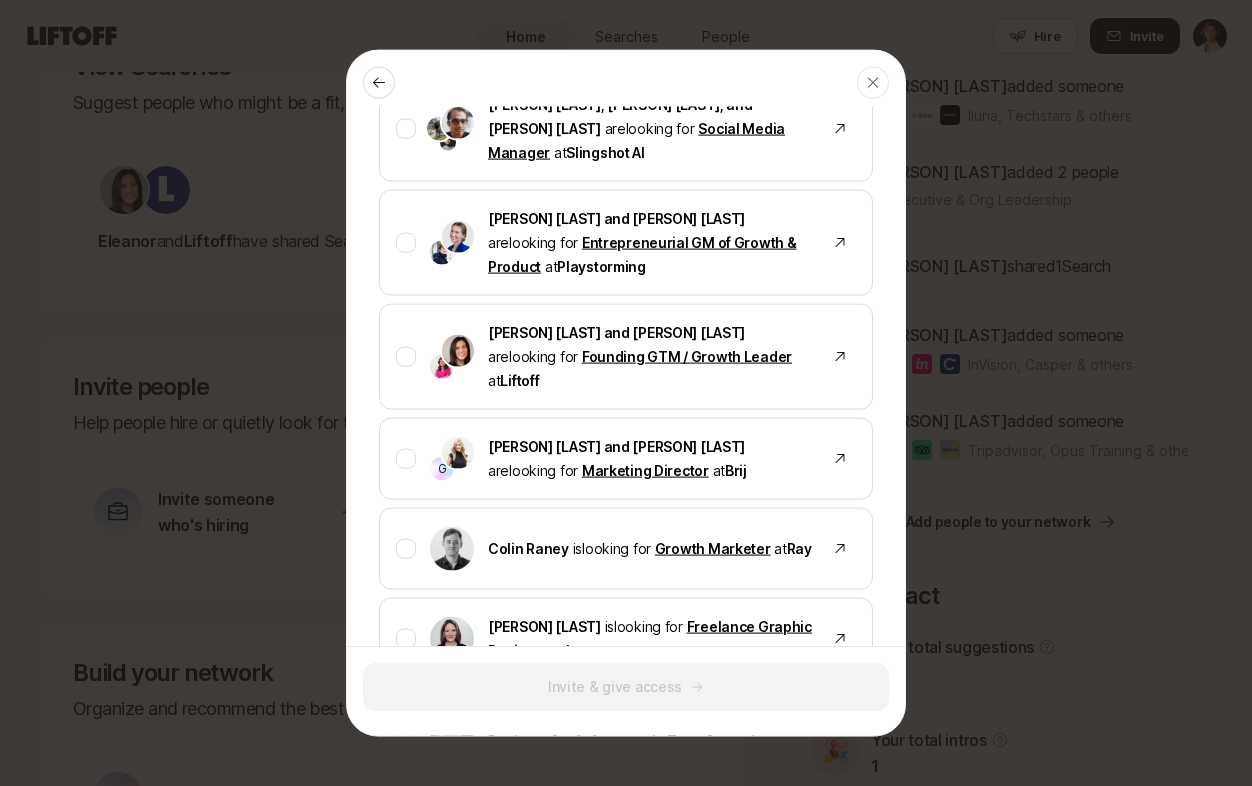 scroll, scrollTop: 1010, scrollLeft: 0, axis: vertical 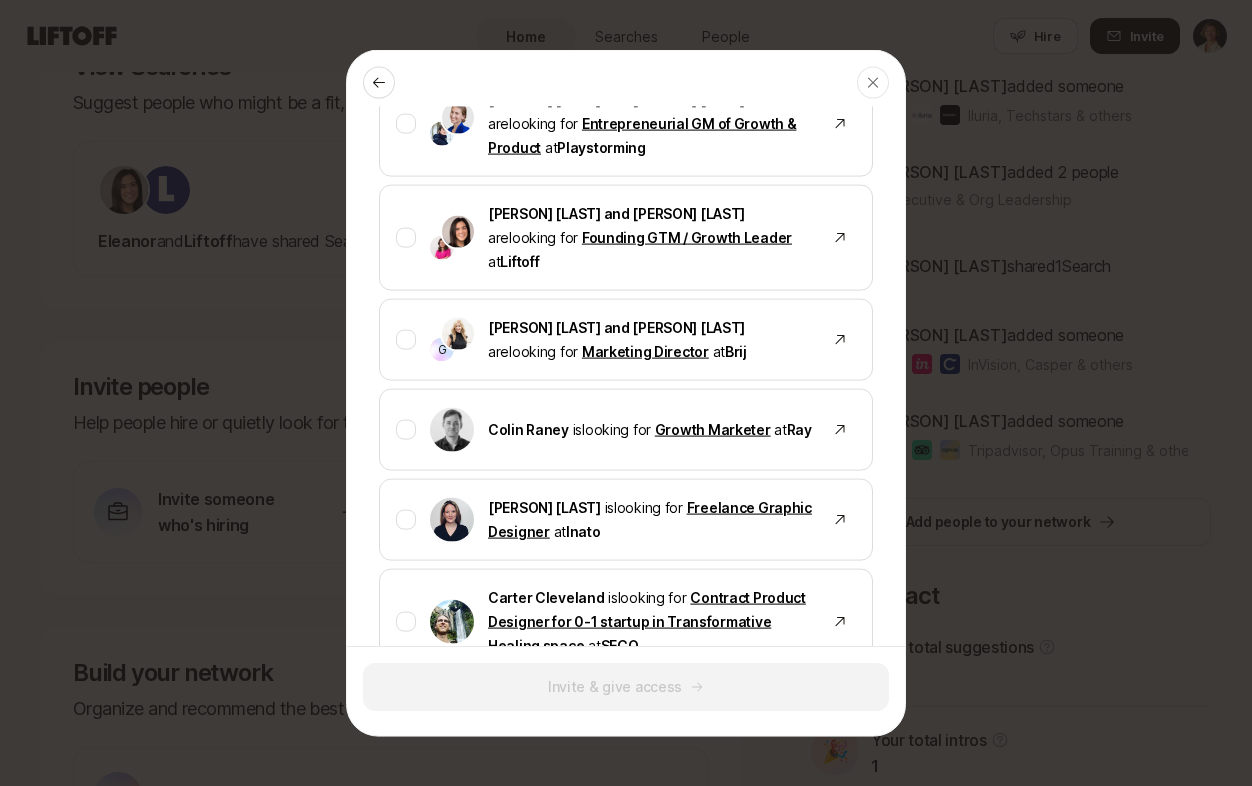 click on "Invite & give access" at bounding box center (626, 687) 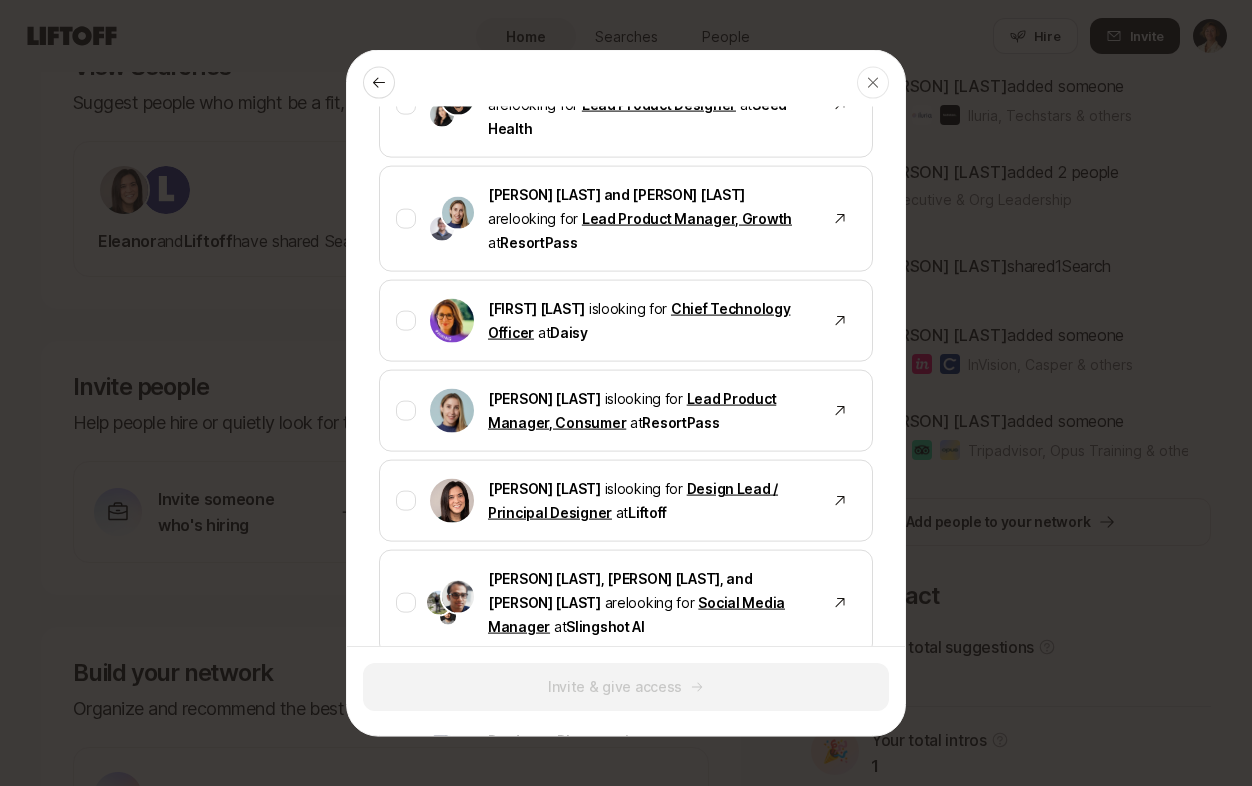 scroll, scrollTop: 419, scrollLeft: 0, axis: vertical 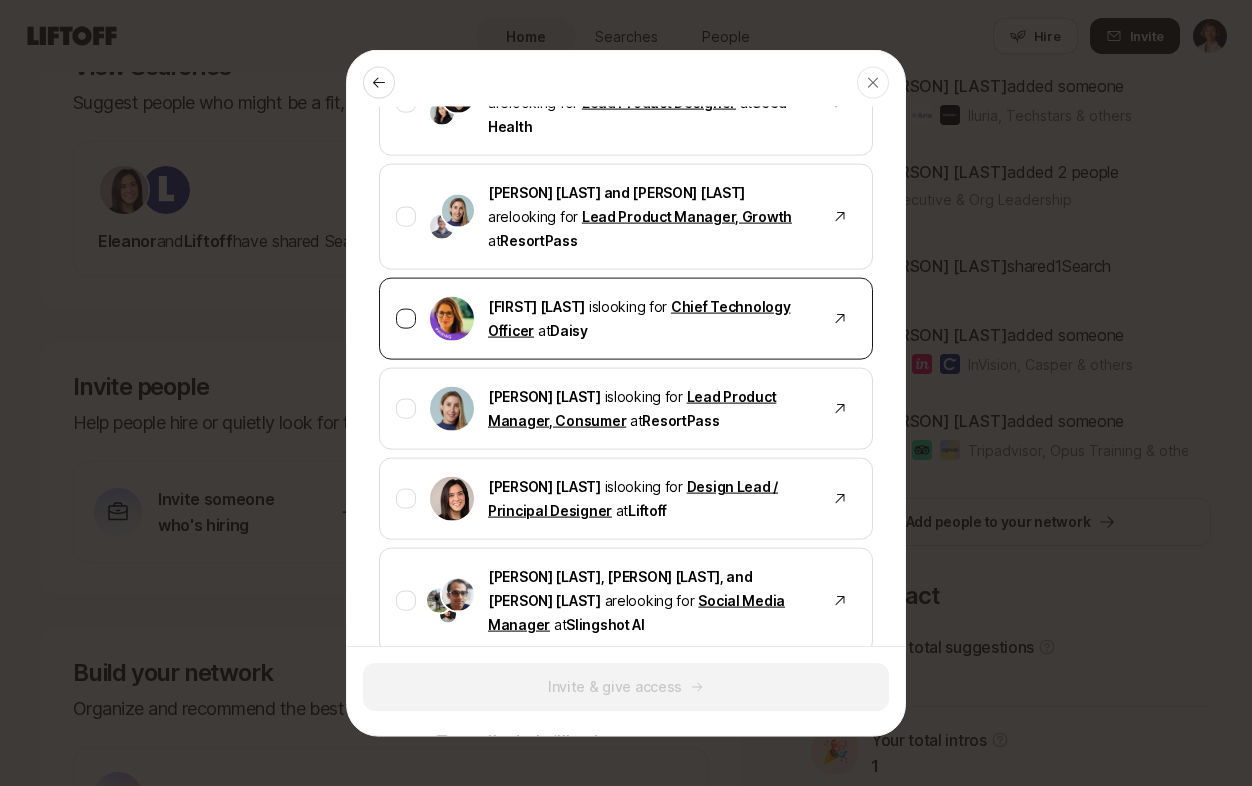 click on "[PERSON] [LAST]   is  looking for   Chief Technology Officer   at  Daisy" at bounding box center [626, 319] 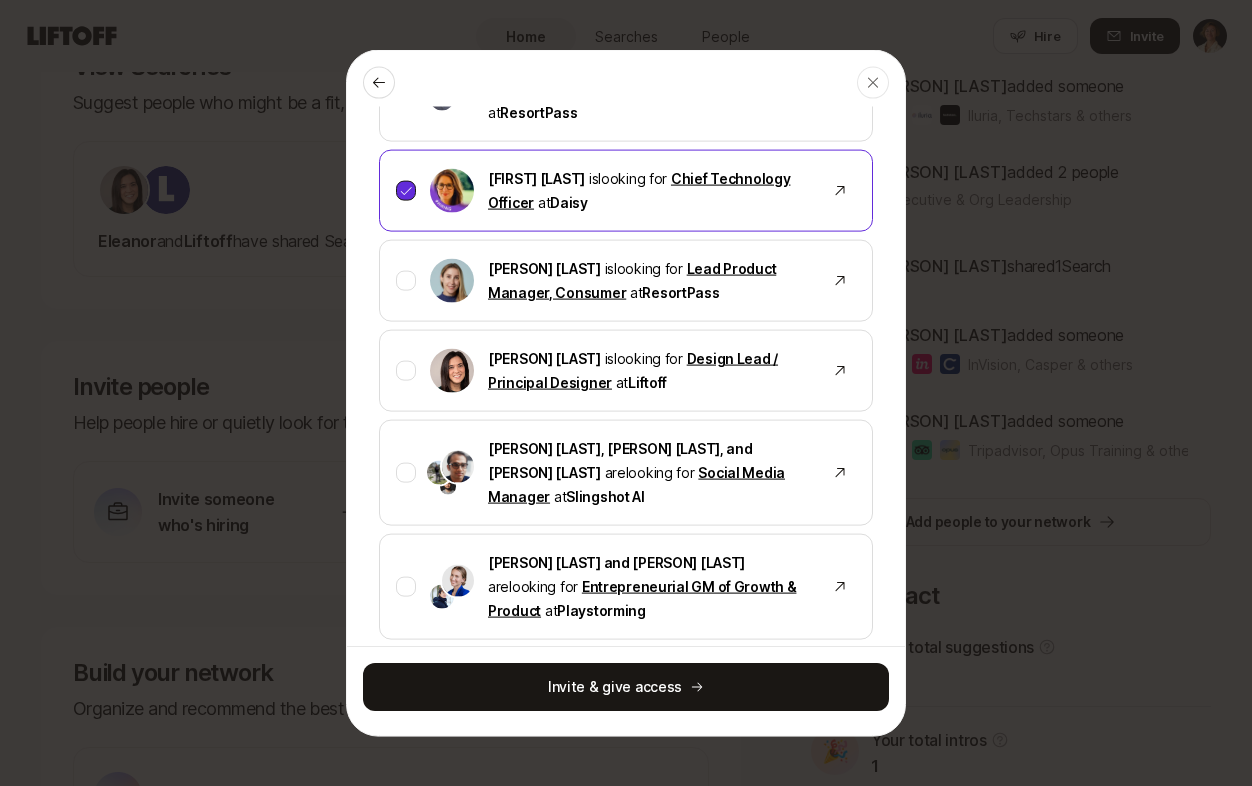 scroll, scrollTop: 555, scrollLeft: 0, axis: vertical 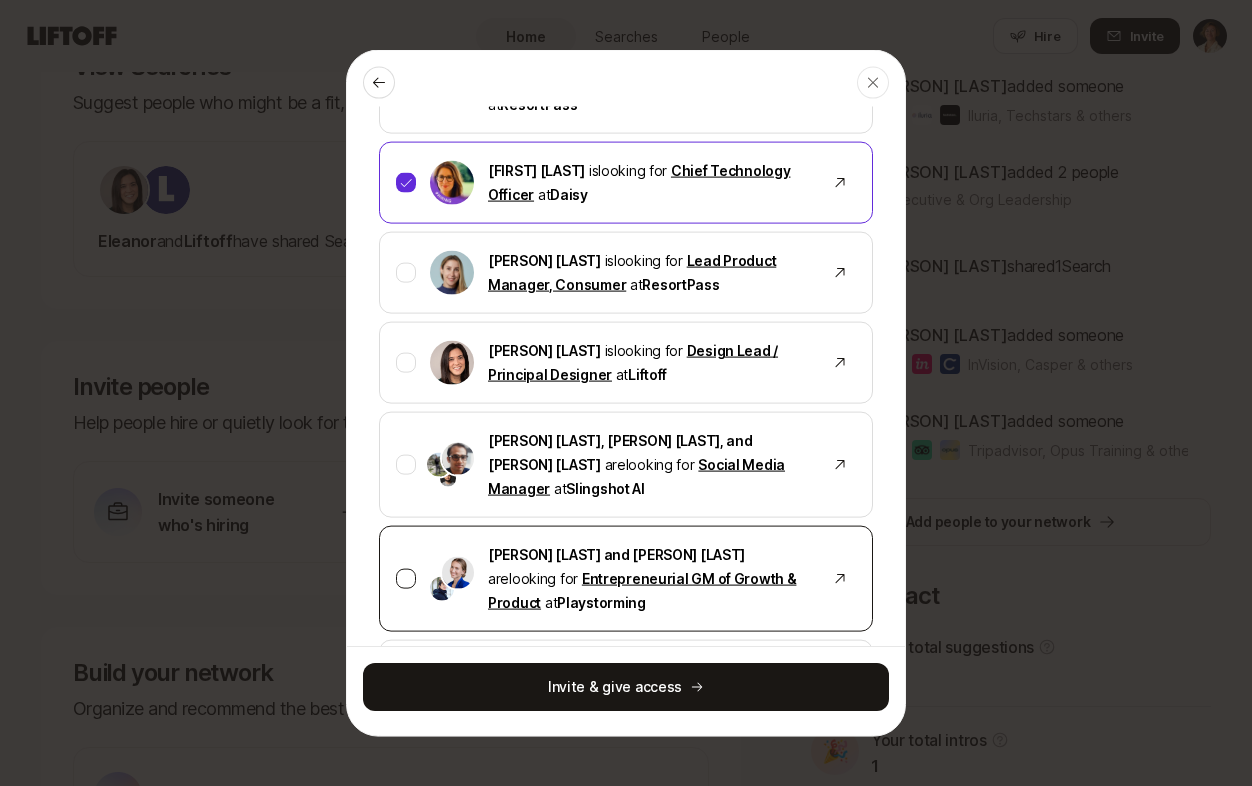 click on "[PERSON] [LAST] and [PERSON] [LAST]   are  looking for   Entrepreneurial GM of Growth & Product   at  Playstorming" at bounding box center [626, 579] 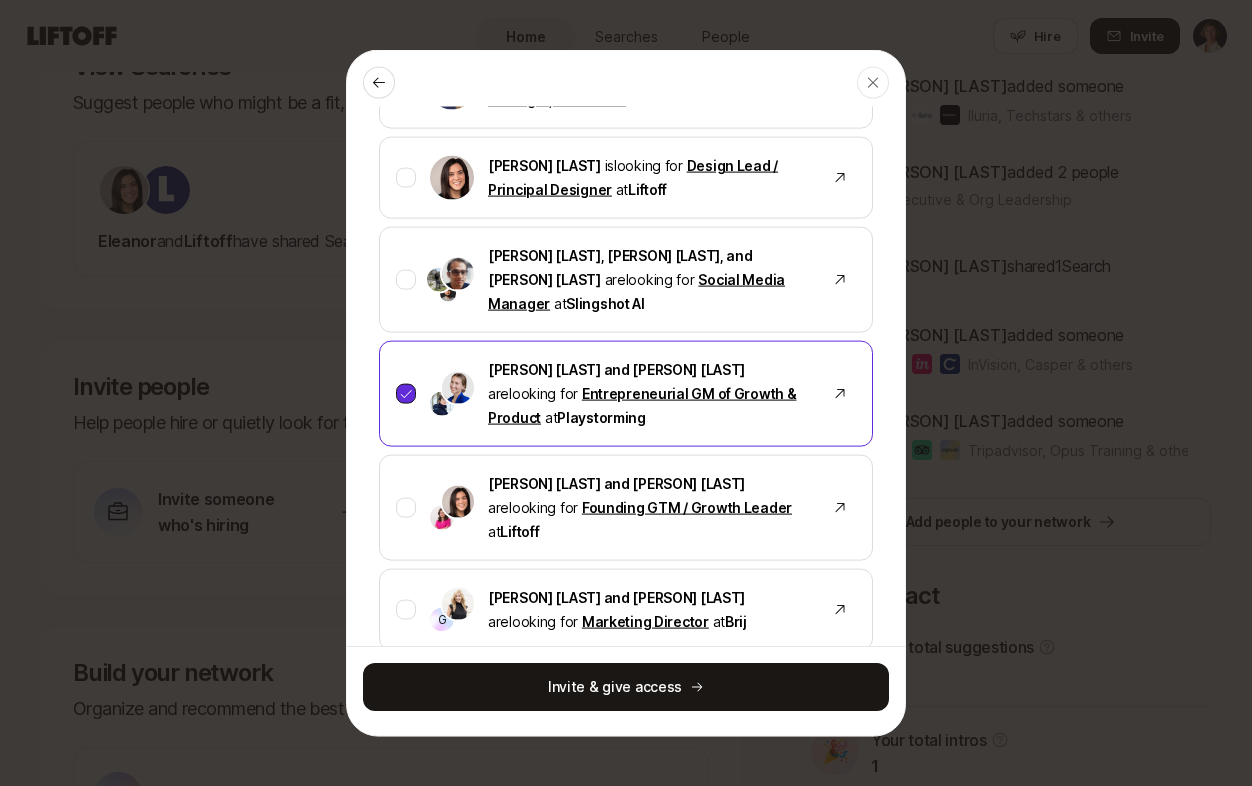 scroll, scrollTop: 755, scrollLeft: 0, axis: vertical 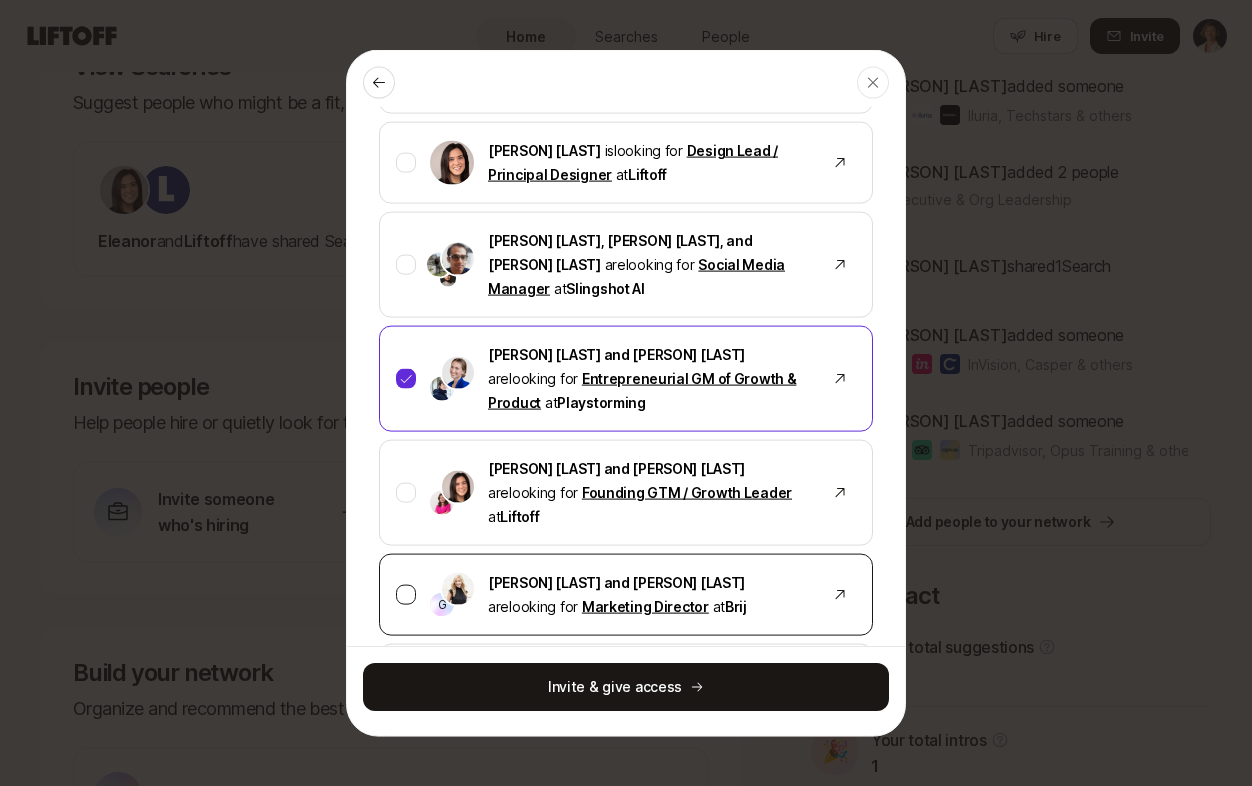 click on "[PERSON] [LAST] and [PERSON] [LAST]   are  looking for   Marketing Director   at  Brij" at bounding box center (626, 595) 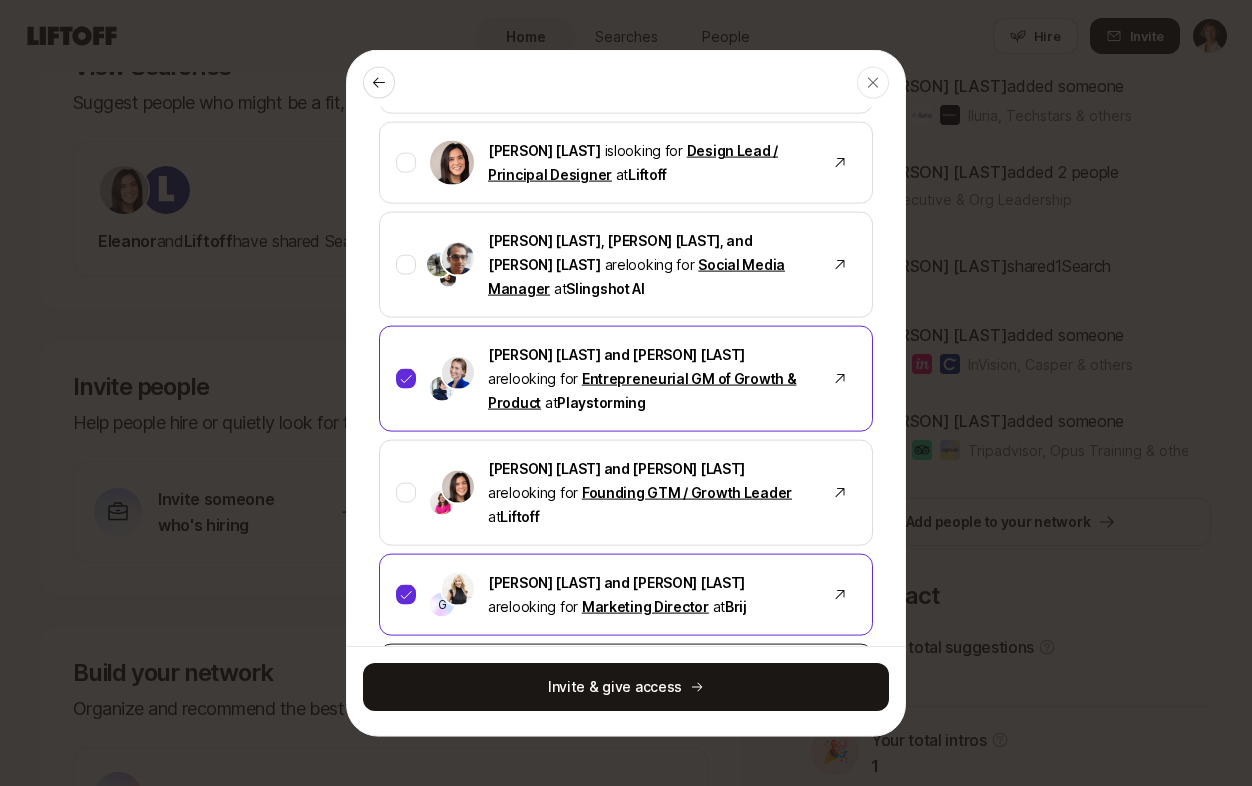 click on "[PERSON]   is  looking for   Growth Marketer   at  Ray" at bounding box center (626, 685) 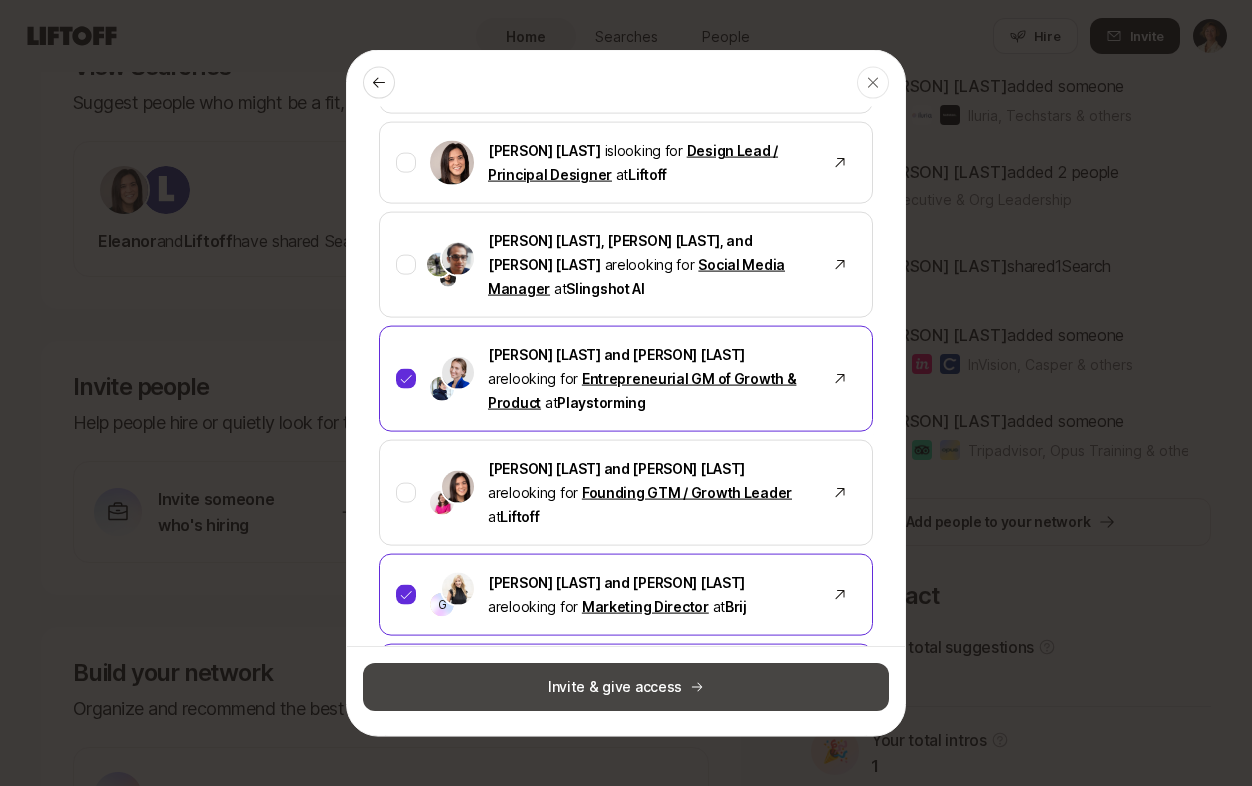 click on "Invite & give access" at bounding box center (626, 687) 